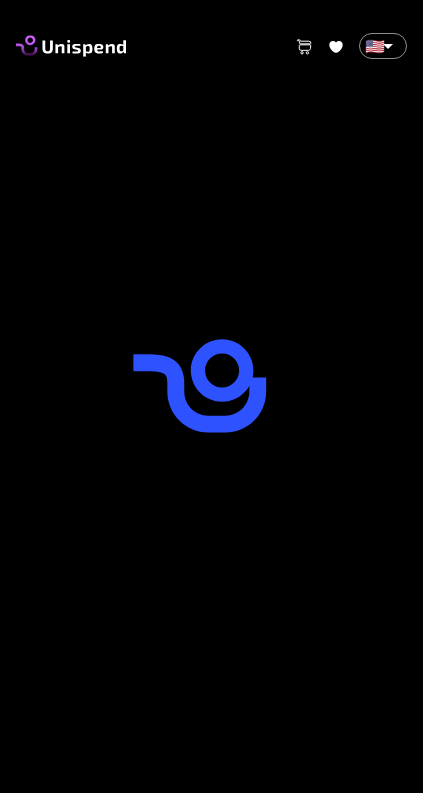 scroll, scrollTop: 0, scrollLeft: 0, axis: both 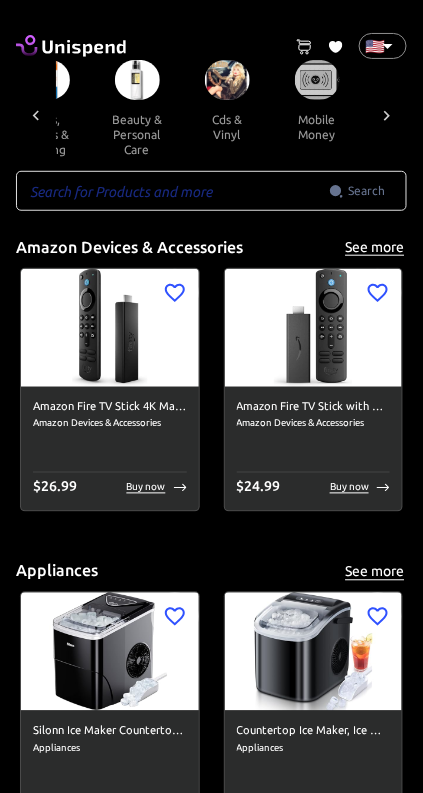 click at bounding box center (317, 80) 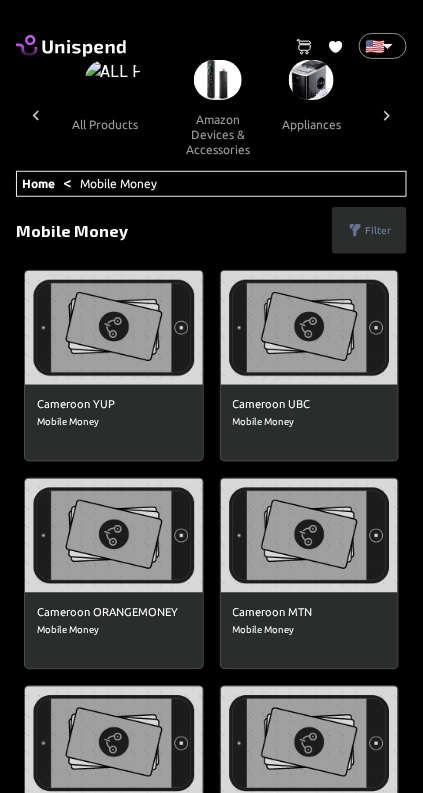 scroll, scrollTop: 0, scrollLeft: 2376, axis: horizontal 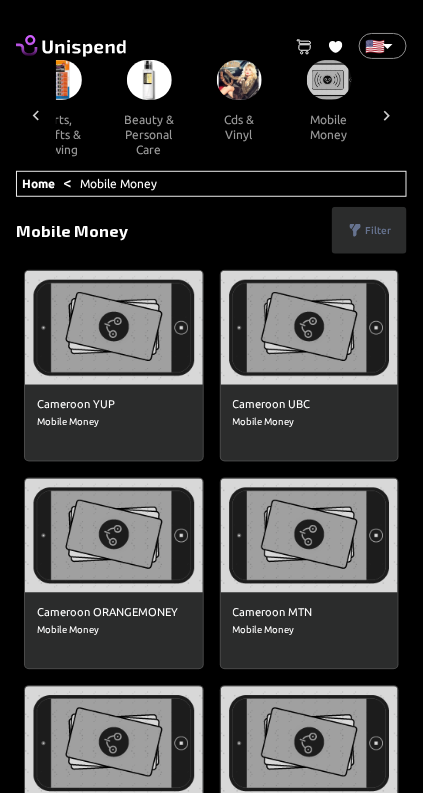 click 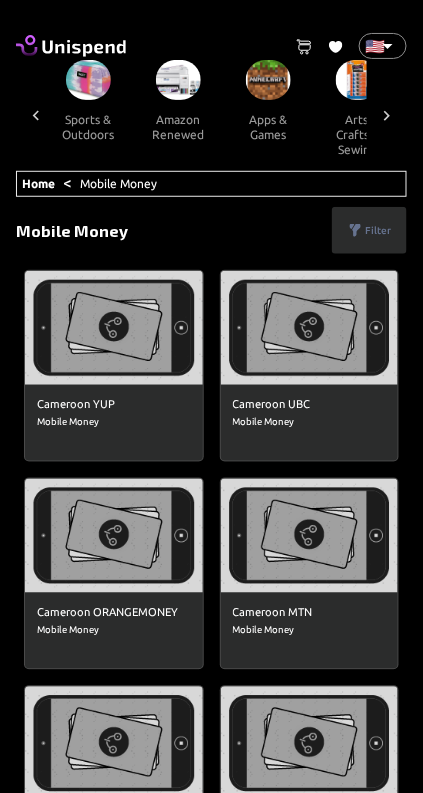 scroll, scrollTop: 0, scrollLeft: 2077, axis: horizontal 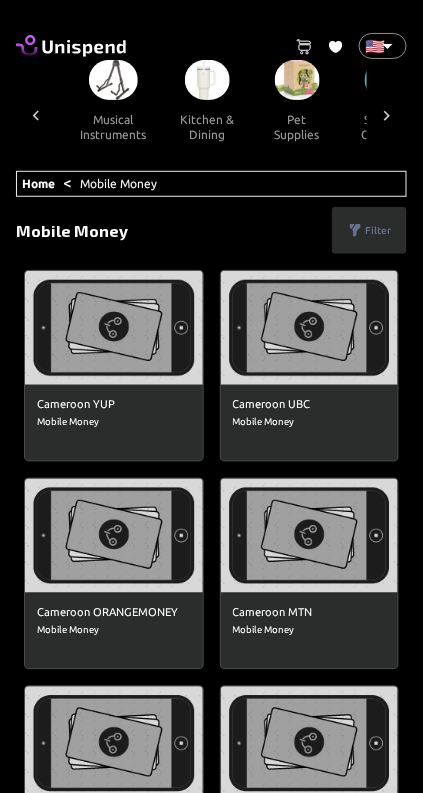 click on "0 Cart 0 Favorites 🇺🇸 US ​ all products amazon devices & accessories appliances audible books & originals automotive baby books camera & photo products cell phones & accessories climate pledge friendly clothing, shoes & jewelry computers & accessories electronics entertainment collectibles grocery & gourmet food handmade products health & household home & kitchen industrial & scientific musical instruments kitchen & dining pet supplies sports & outdoors amazon renewed apps & games arts, crafts & sewing beauty & personal care cds & vinyl mobile money fashion airtime swap crypto Home    <  Mobile Money ​ Search ​   Filter Clear filters Price range   $ 1  -  $25 $ 26  -  $50 $ 51  -  $100 $ 101  -  $500 $ 501  -  more Category   (1) Amazon Devices & Accessories Appliances Audible Books & Originals Automotive Baby Books Camera & Photo Products Cell Phones & Accessories Climate Pledge Friendly Clothing, Shoes & Jewelry Computers & Accessories Electronics Entertainment Collectibles Handmade Products" at bounding box center [211, 2797] 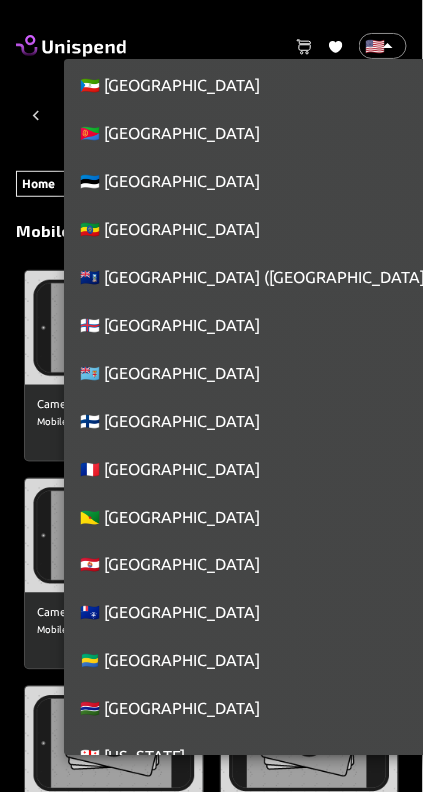 scroll, scrollTop: 3129, scrollLeft: 0, axis: vertical 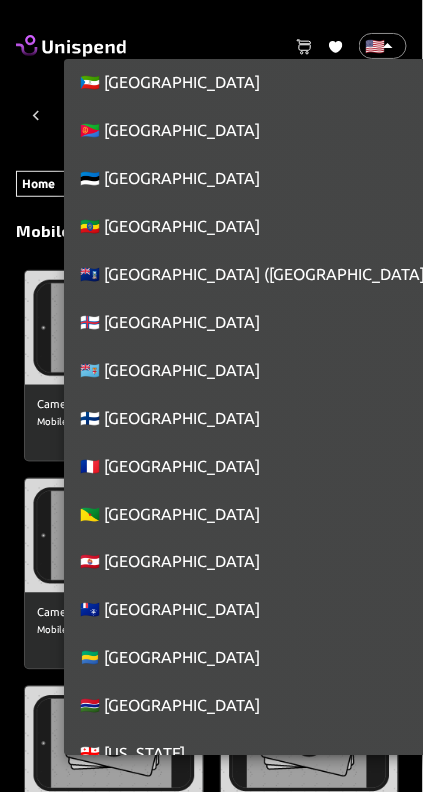 click on "🇫🇮 [GEOGRAPHIC_DATA]" at bounding box center (259, 418) 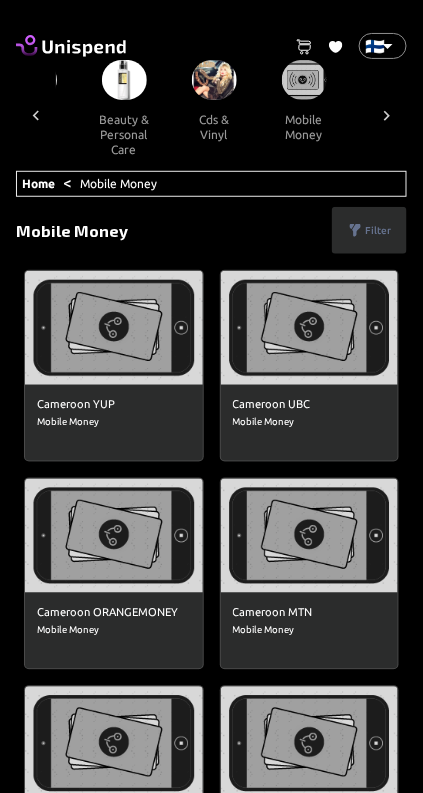 scroll, scrollTop: 0, scrollLeft: 2754, axis: horizontal 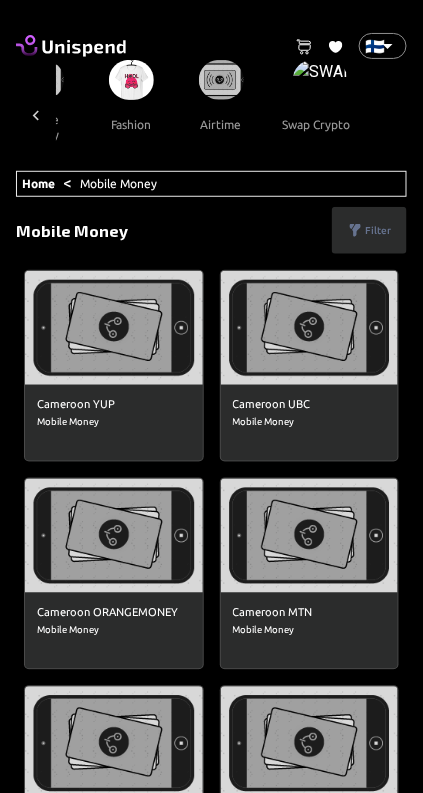 click at bounding box center [221, 80] 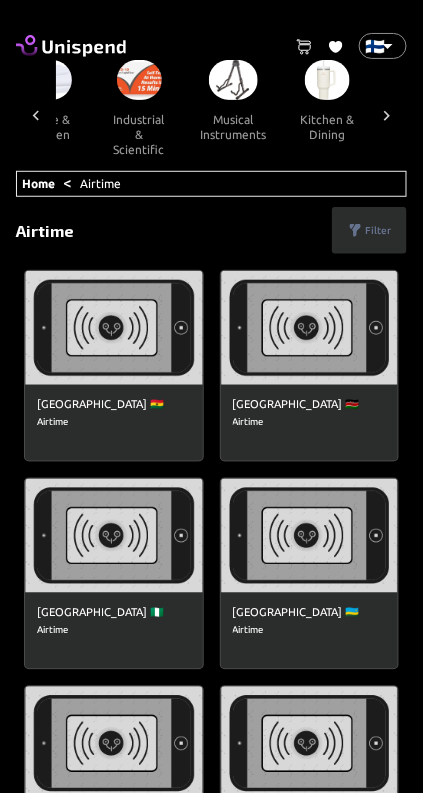 scroll, scrollTop: 0, scrollLeft: 1732, axis: horizontal 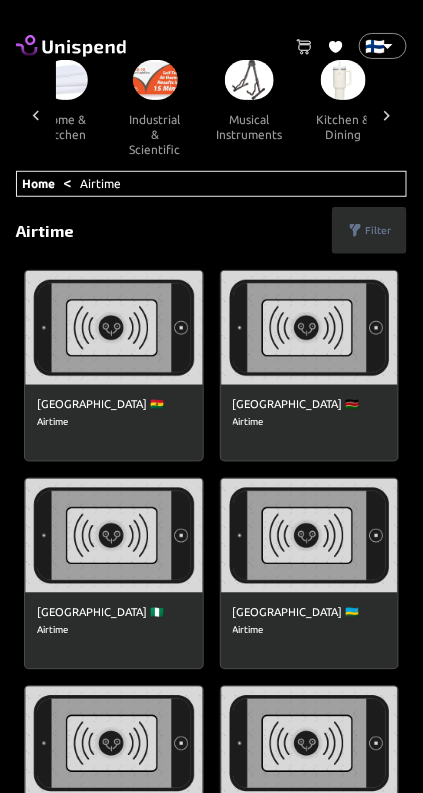 click at bounding box center [249, 80] 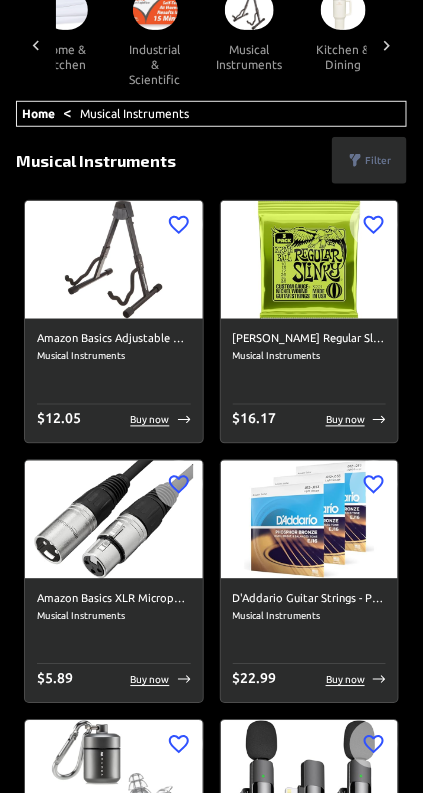 scroll, scrollTop: 0, scrollLeft: 0, axis: both 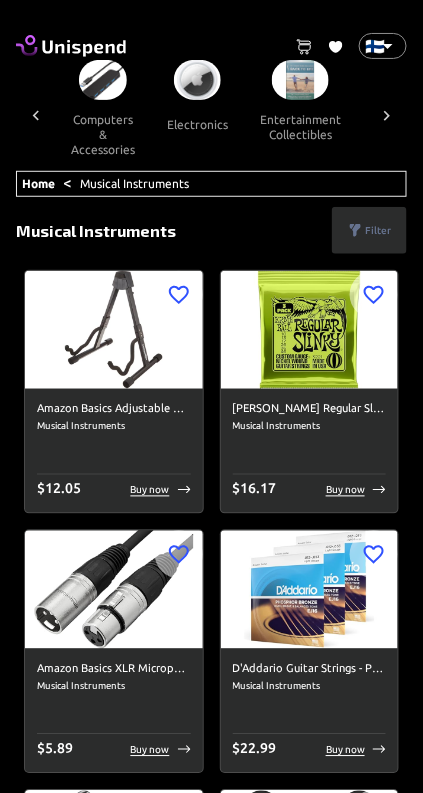 click at bounding box center (197, 80) 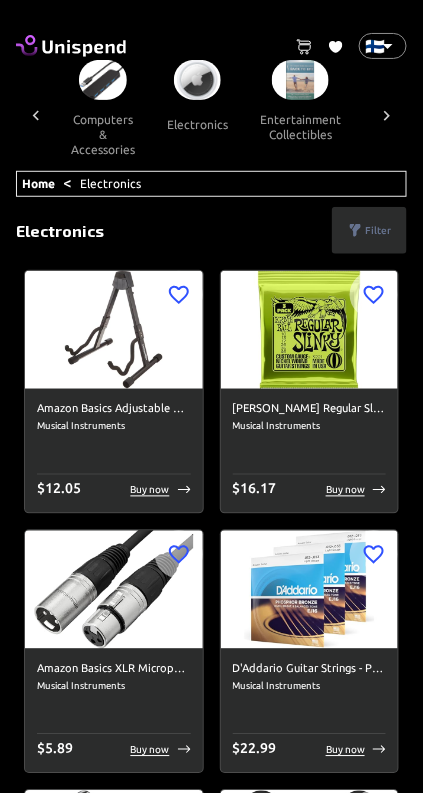 click at bounding box center [197, 80] 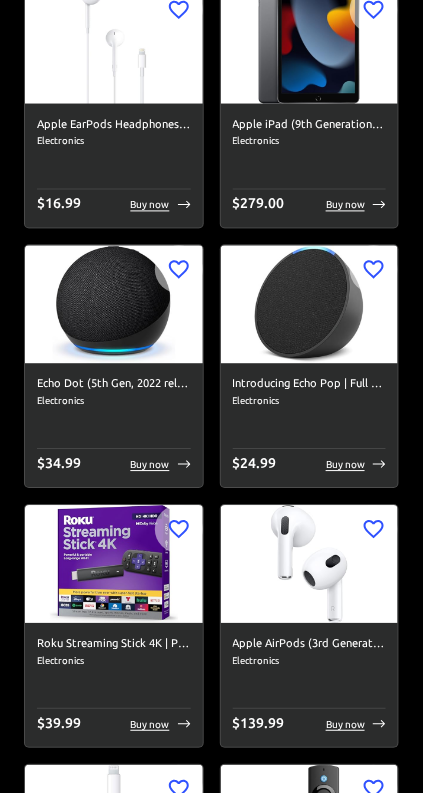 scroll, scrollTop: 1065, scrollLeft: 0, axis: vertical 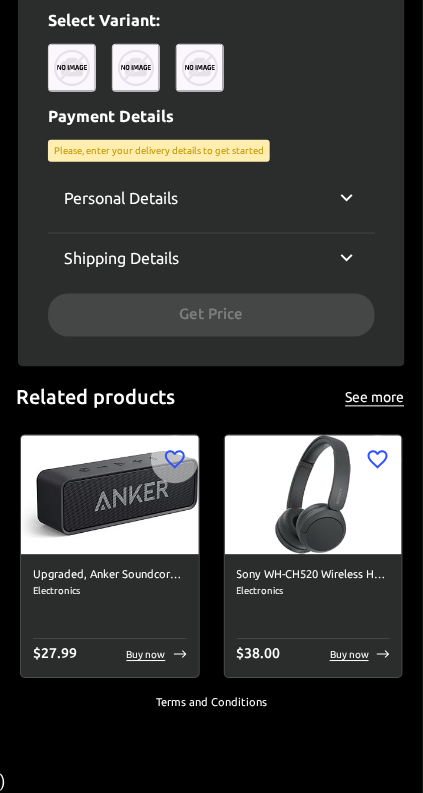 click on "Sony WH-CH520 Wireless Headphones Bluetooth On-Ear Headset with Microphone, Black New" at bounding box center (314, 576) 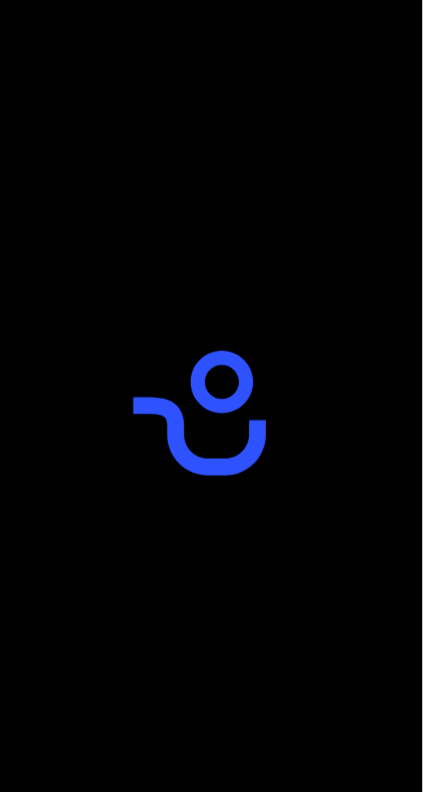 scroll, scrollTop: 0, scrollLeft: 0, axis: both 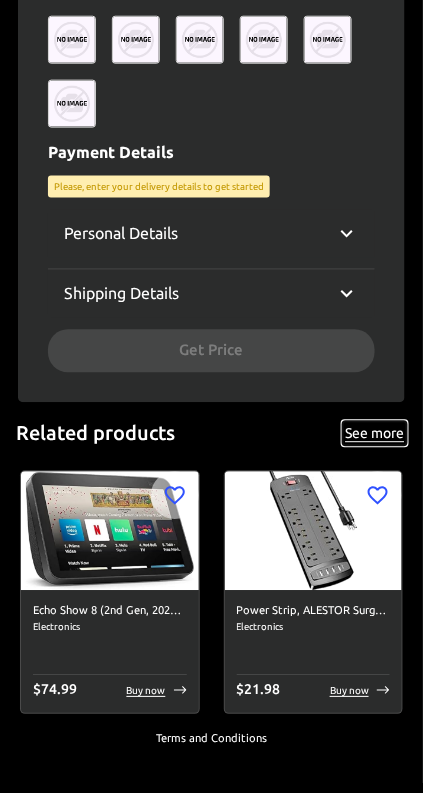 click on "See more" at bounding box center [375, 434] 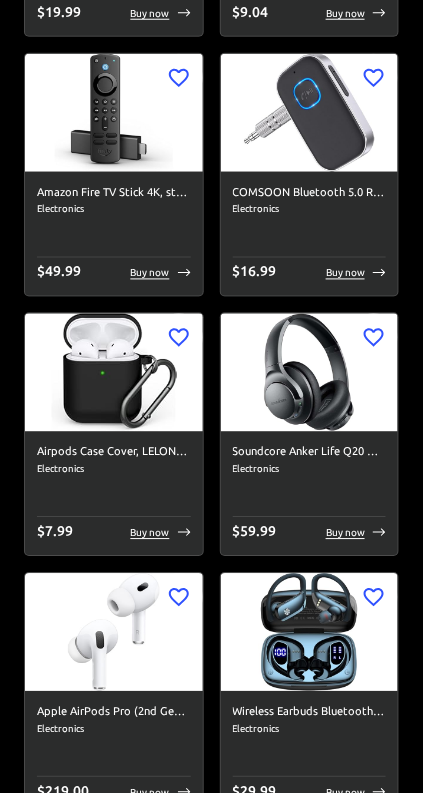 scroll, scrollTop: 0, scrollLeft: 0, axis: both 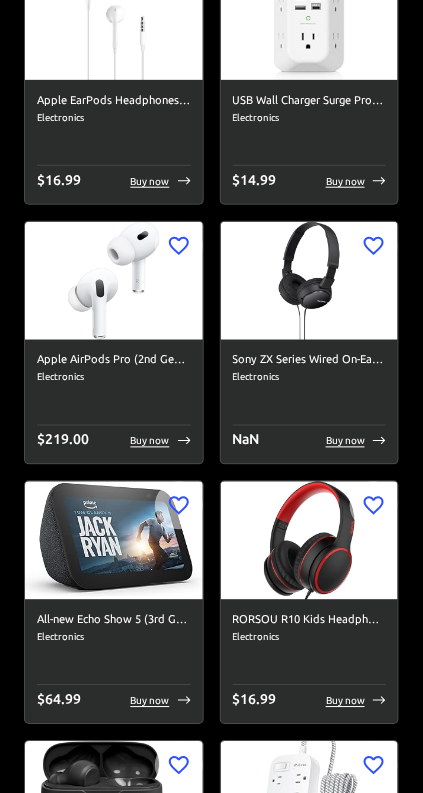 click on "Sony ZX Series Wired On-Ear Headphones, Black MDR-ZX110" at bounding box center [310, 361] 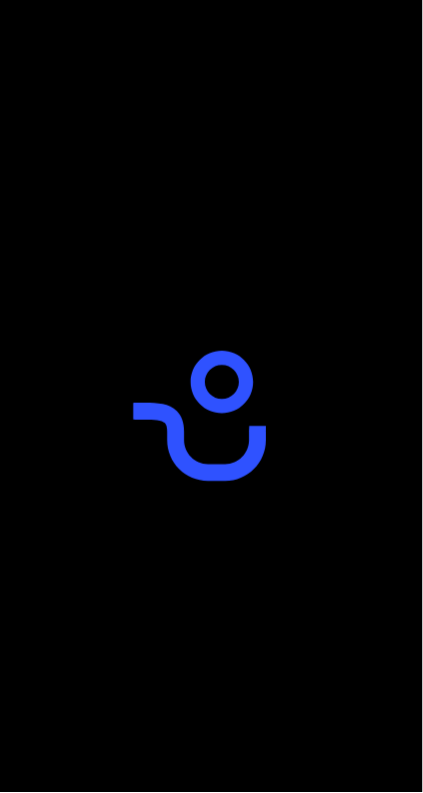 scroll, scrollTop: 0, scrollLeft: 0, axis: both 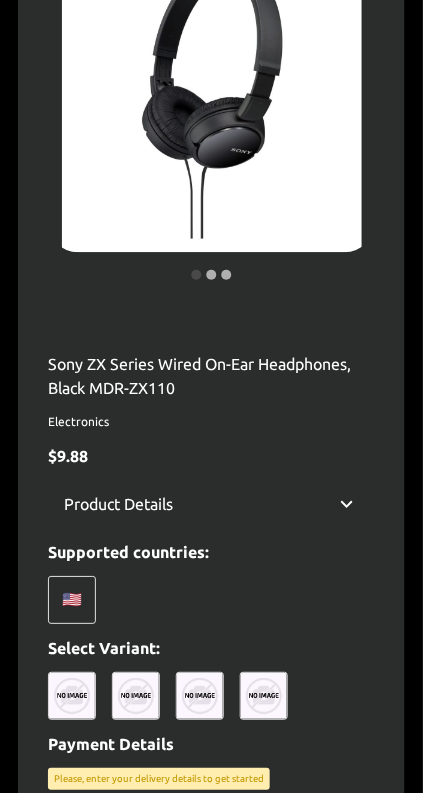 click 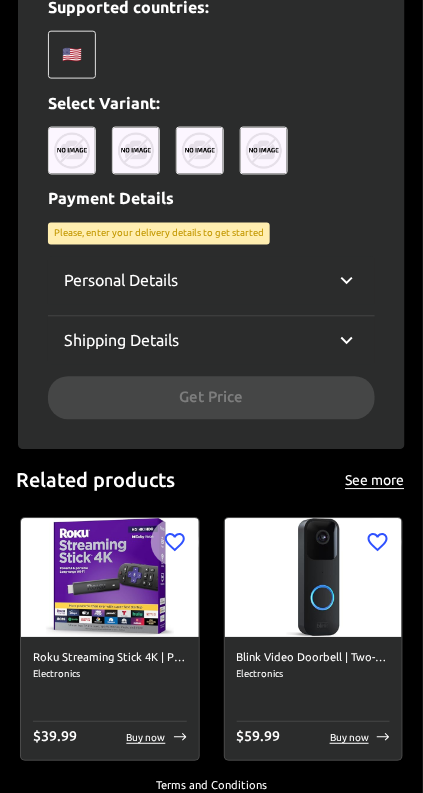 scroll, scrollTop: 1001, scrollLeft: 0, axis: vertical 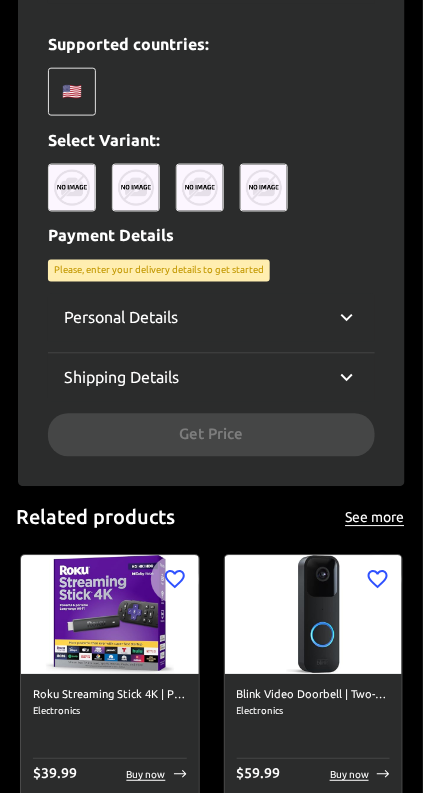 click 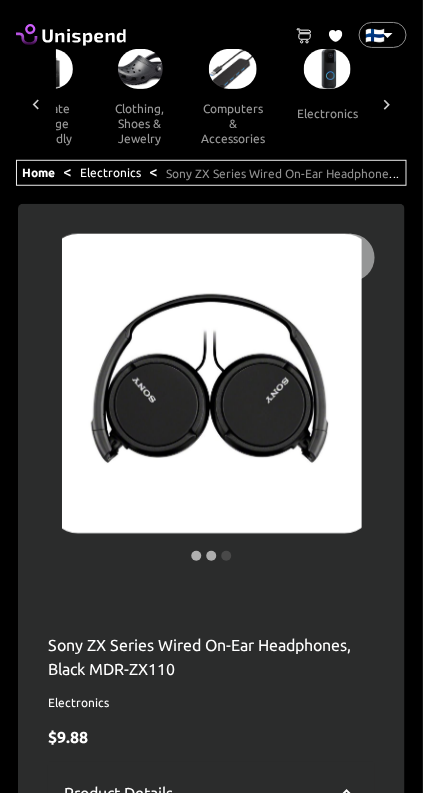 scroll, scrollTop: 0, scrollLeft: 0, axis: both 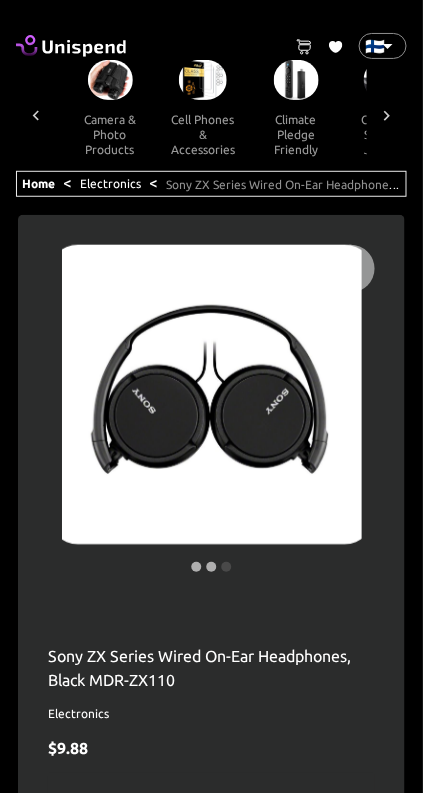click at bounding box center [203, 80] 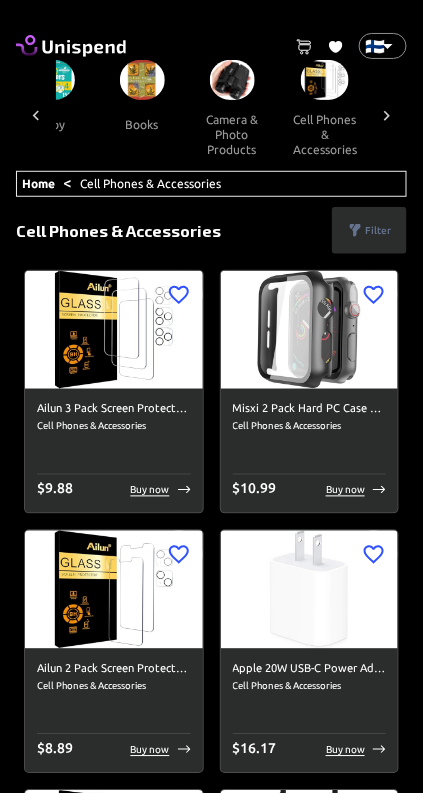 scroll, scrollTop: 0, scrollLeft: 628, axis: horizontal 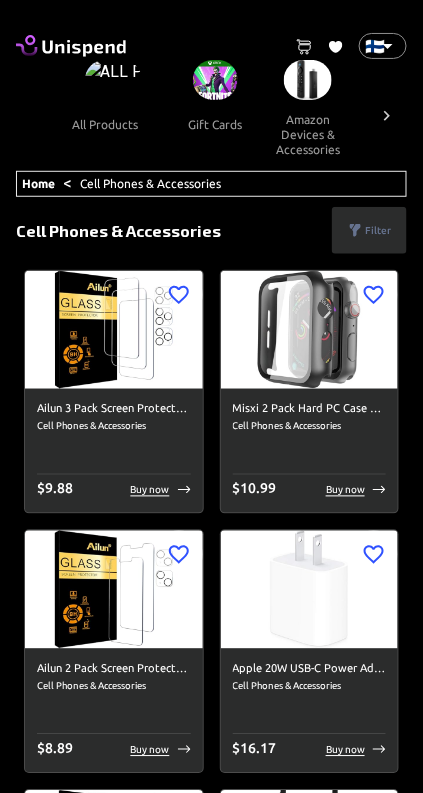 click at bounding box center (215, 80) 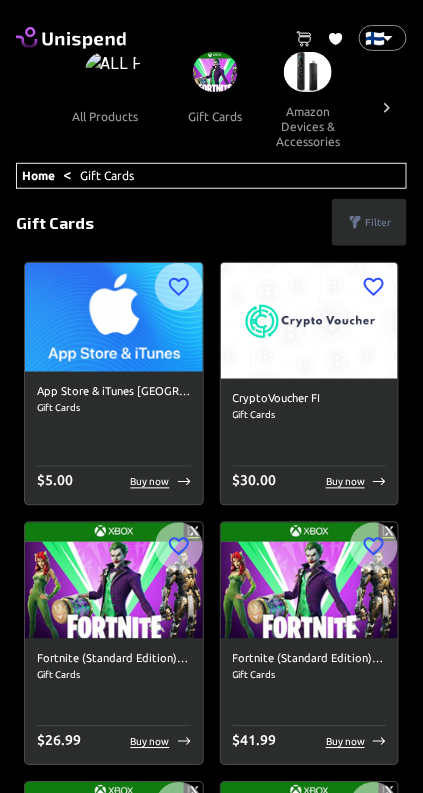 scroll, scrollTop: 4, scrollLeft: 0, axis: vertical 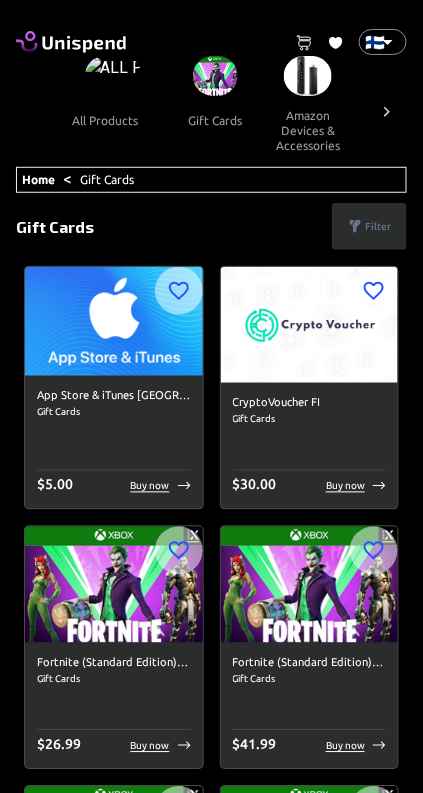 click on "Buy now" at bounding box center (345, 486) 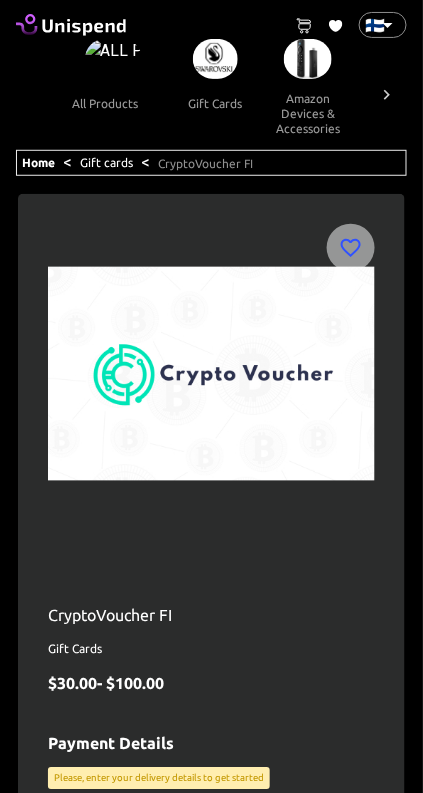 scroll, scrollTop: 0, scrollLeft: 0, axis: both 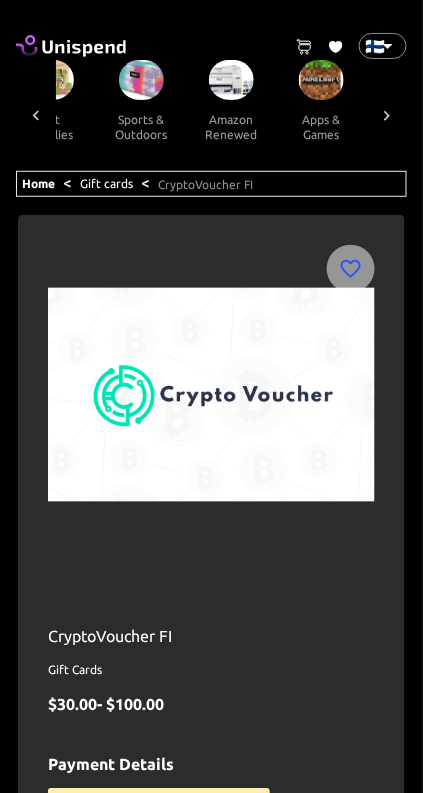 click at bounding box center (141, 80) 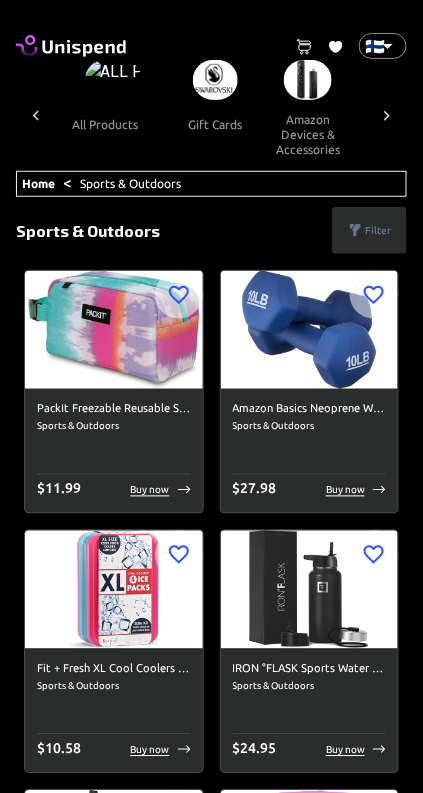 scroll, scrollTop: 0, scrollLeft: 1926, axis: horizontal 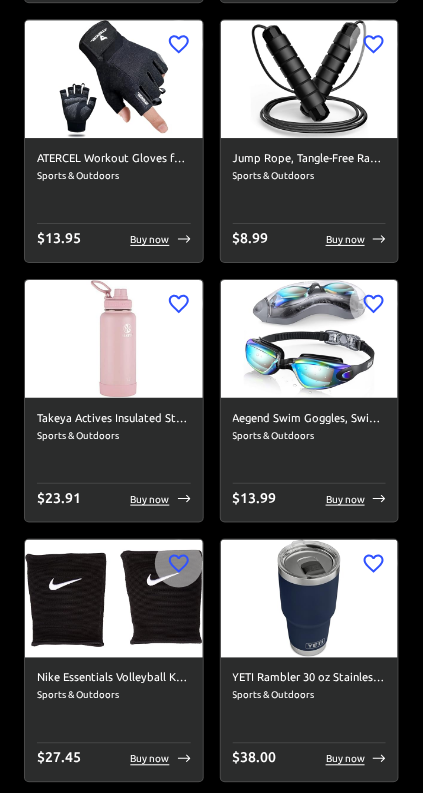 click on "Aegend Swim Goggles, Swimming Goggles No Leaking Full Protection Adult Men Women Youth" at bounding box center [310, 419] 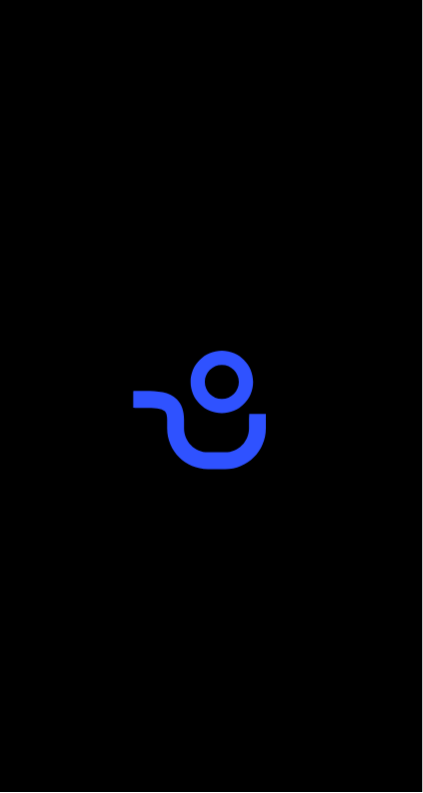 scroll, scrollTop: 0, scrollLeft: 0, axis: both 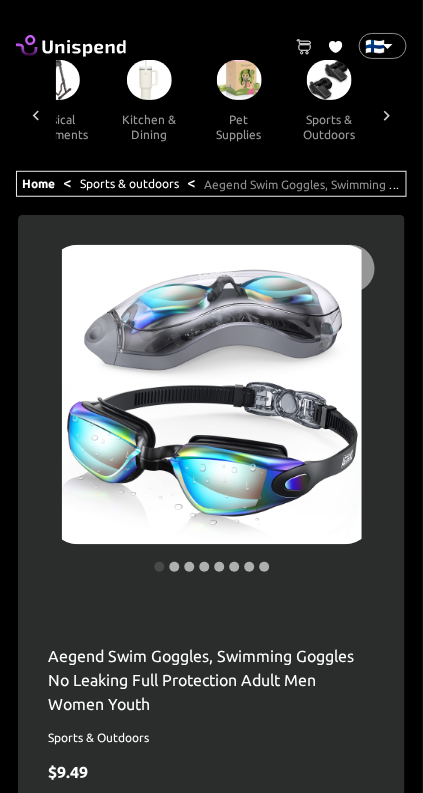 click at bounding box center (345, 412) 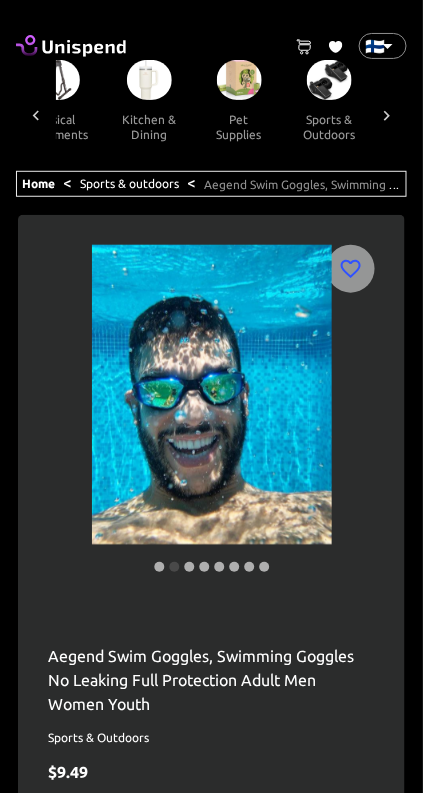 click 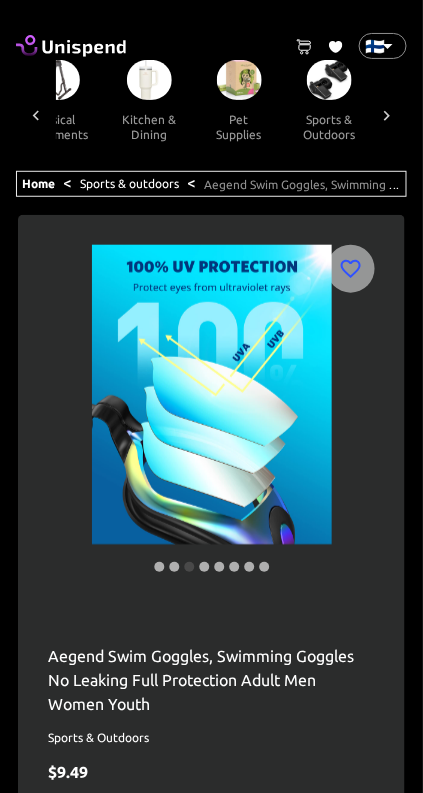 click 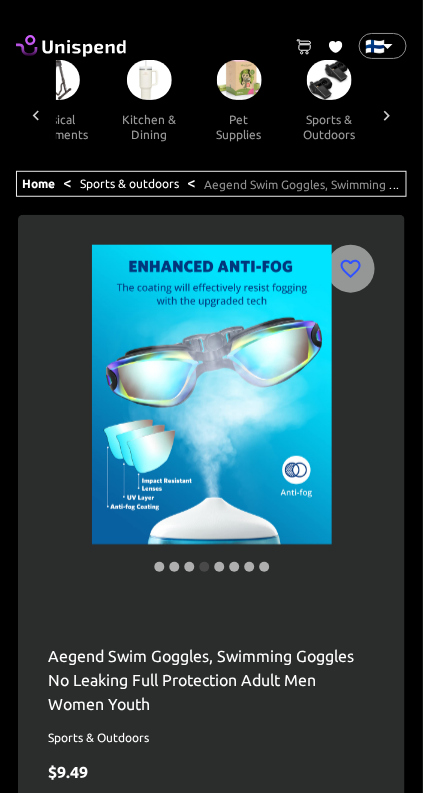 click 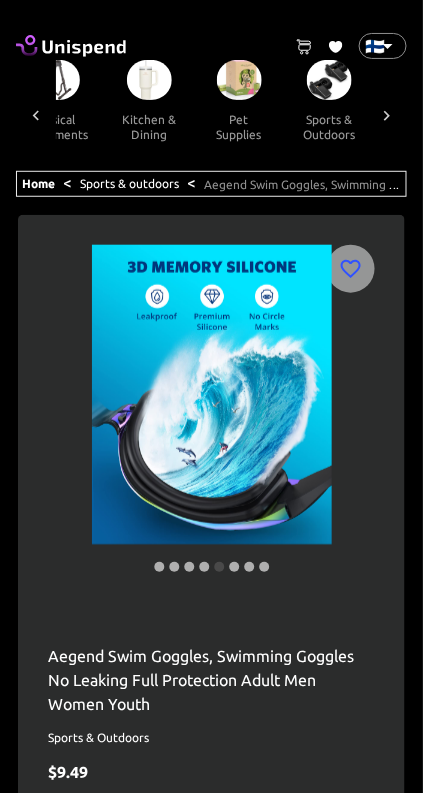 click 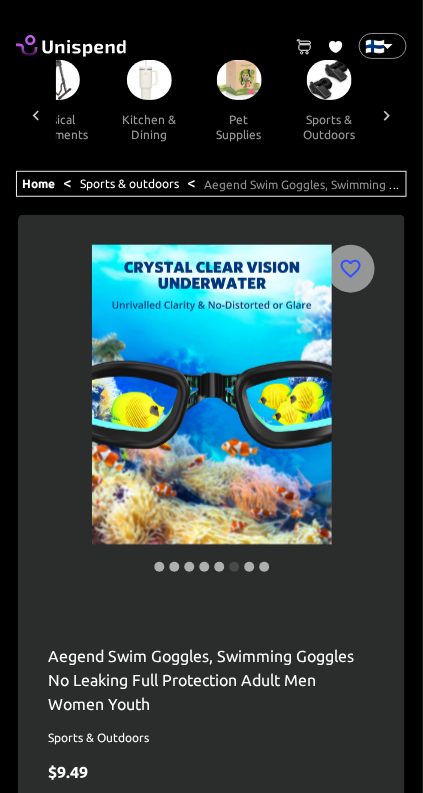 click 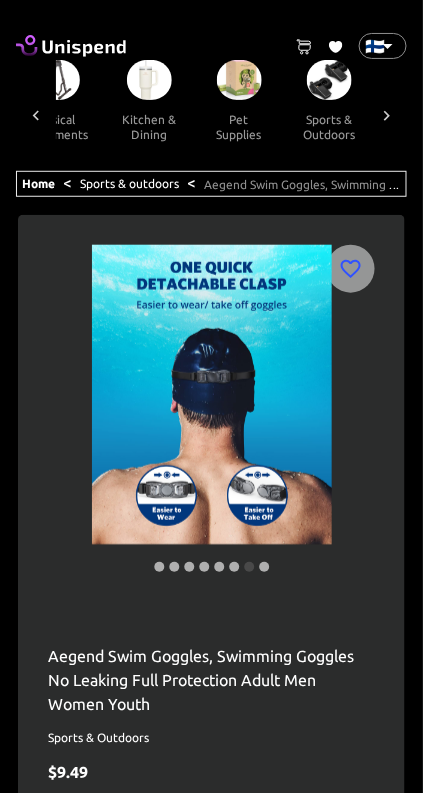 click at bounding box center [345, 412] 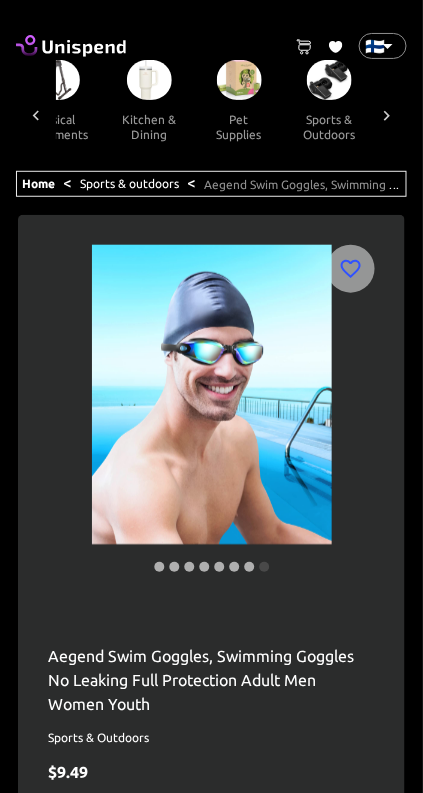 click 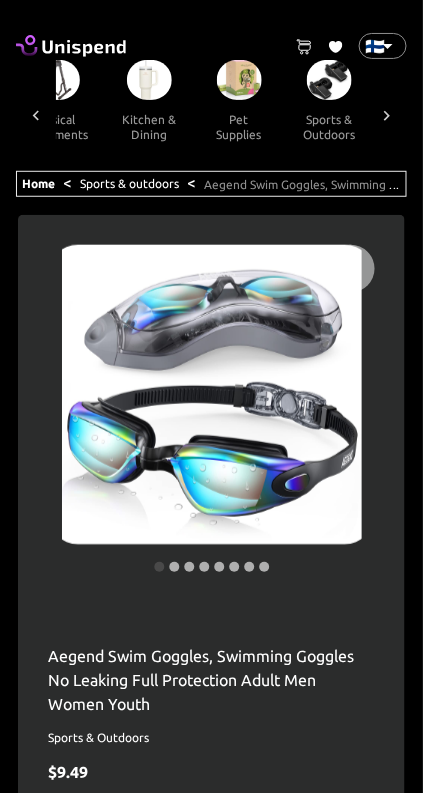 click at bounding box center [345, 412] 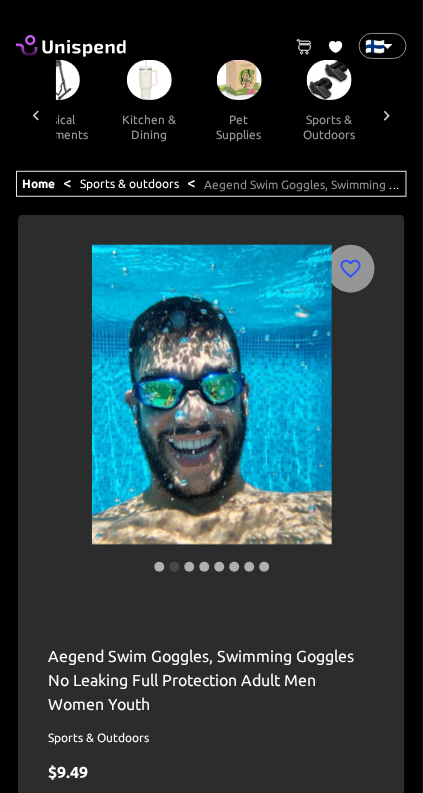 click at bounding box center [345, 412] 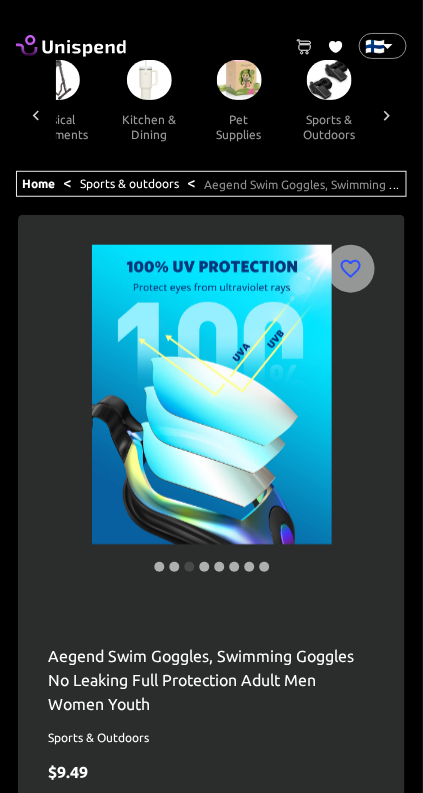 click at bounding box center (345, 412) 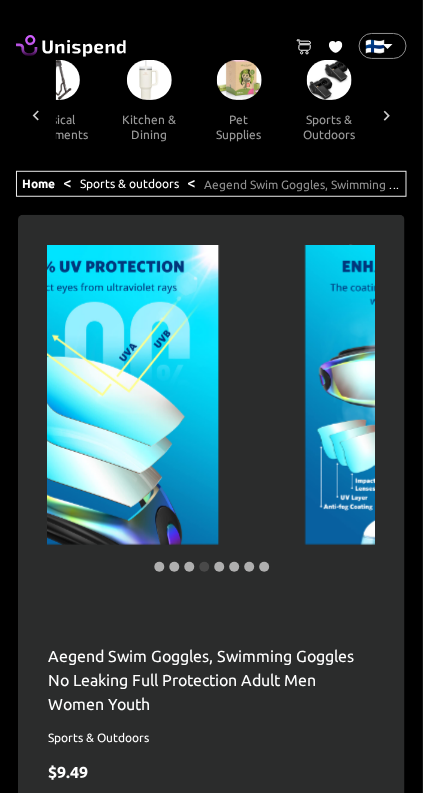 click at bounding box center (345, 412) 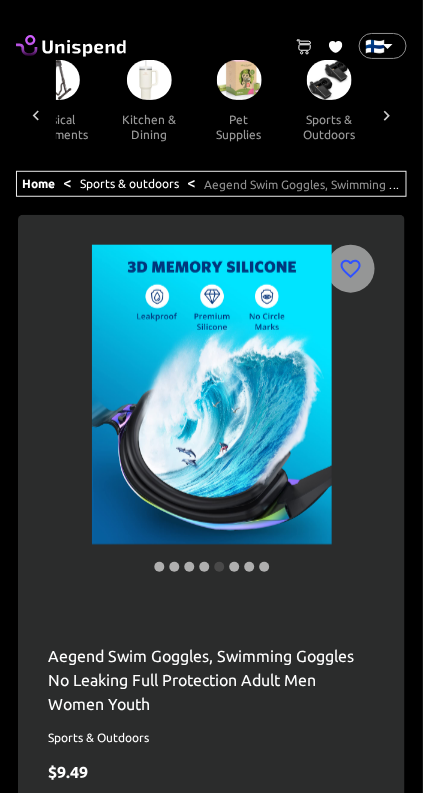 click at bounding box center (345, 412) 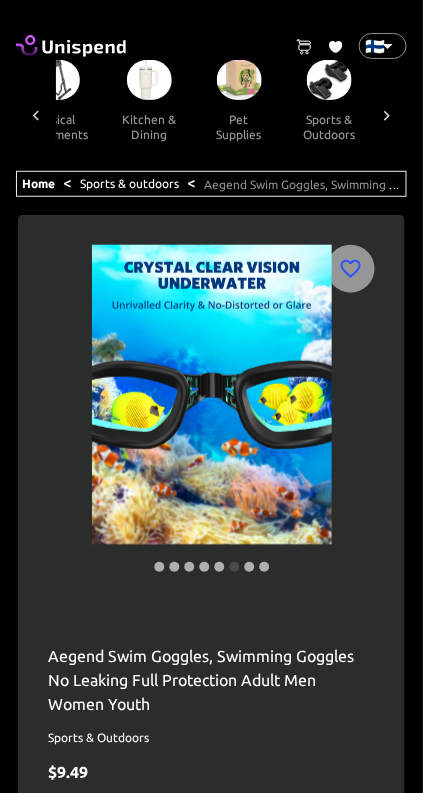 click at bounding box center (345, 412) 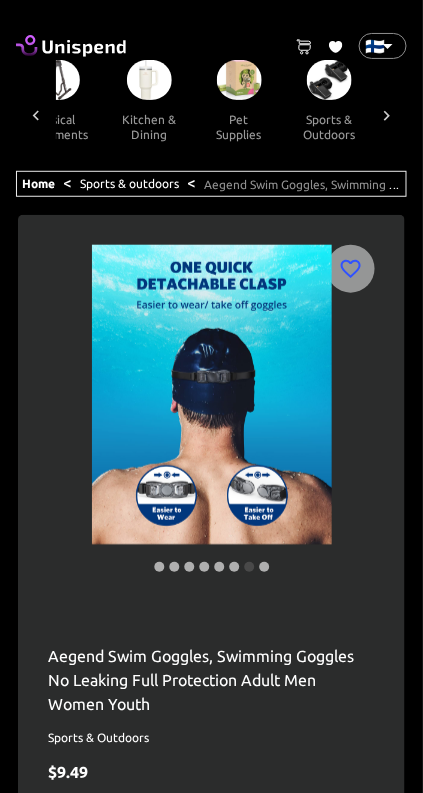 click at bounding box center [345, 412] 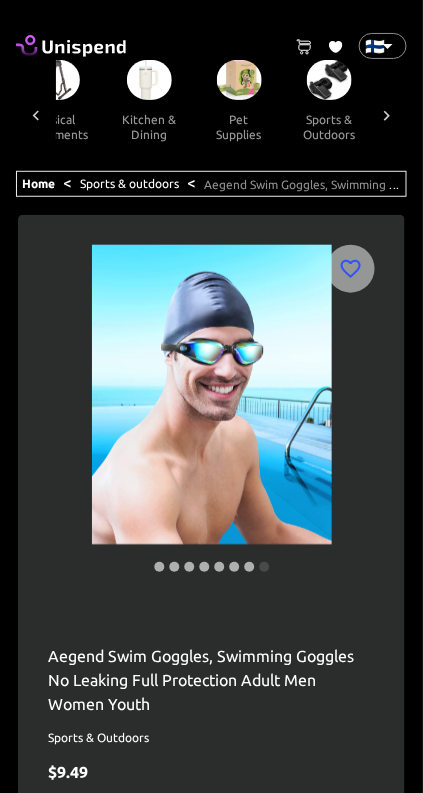 click at bounding box center (345, 412) 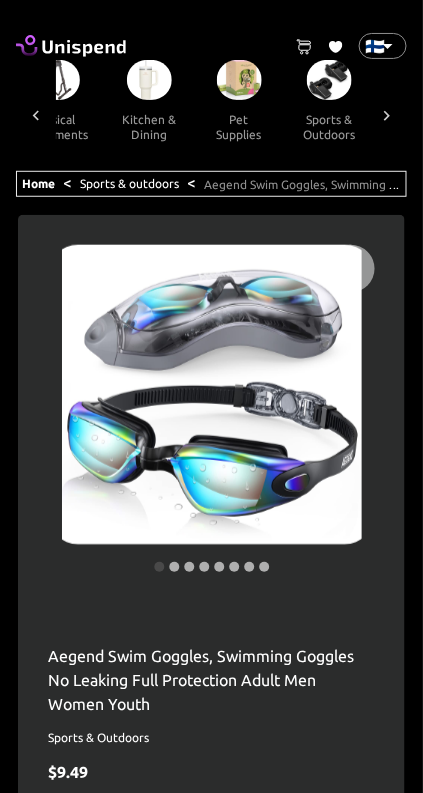 click at bounding box center [345, 412] 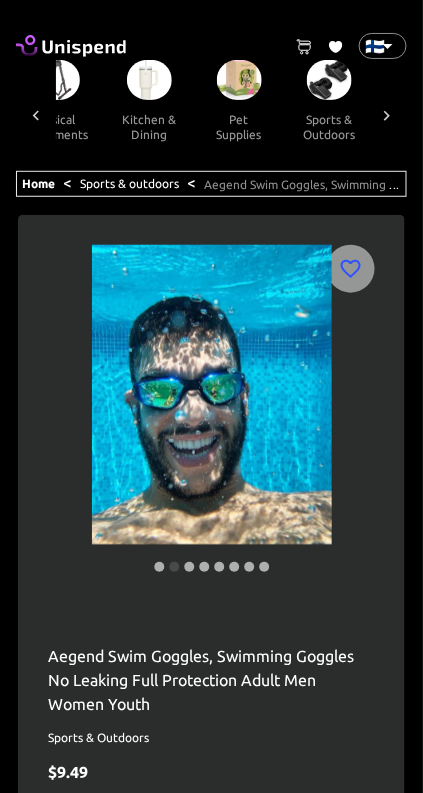 click at bounding box center [345, 412] 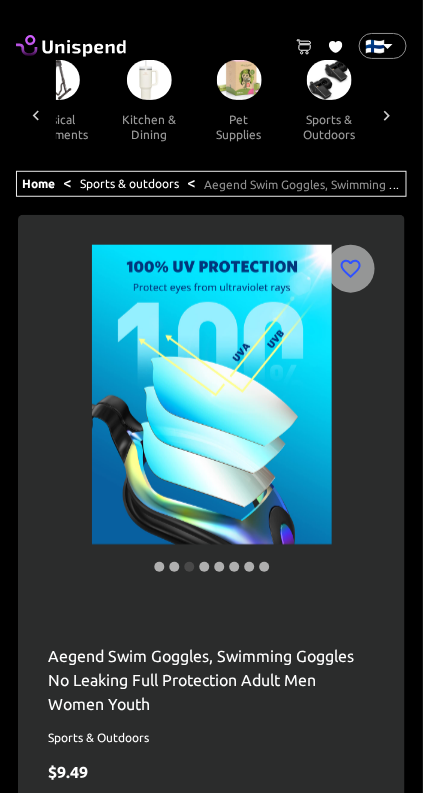 click at bounding box center (345, 412) 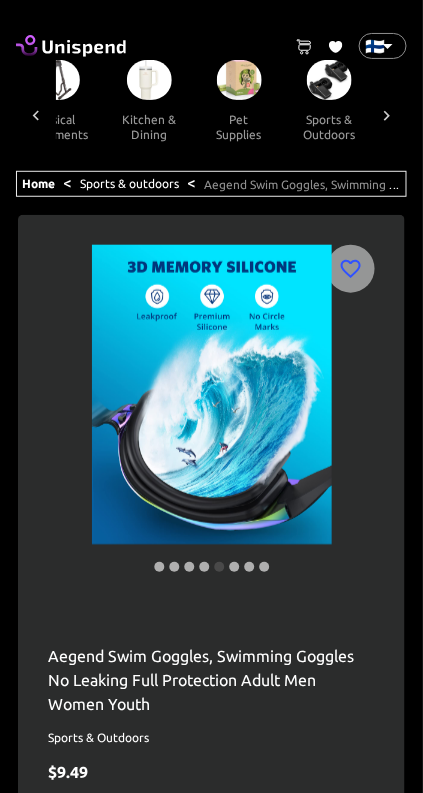 click at bounding box center [345, 412] 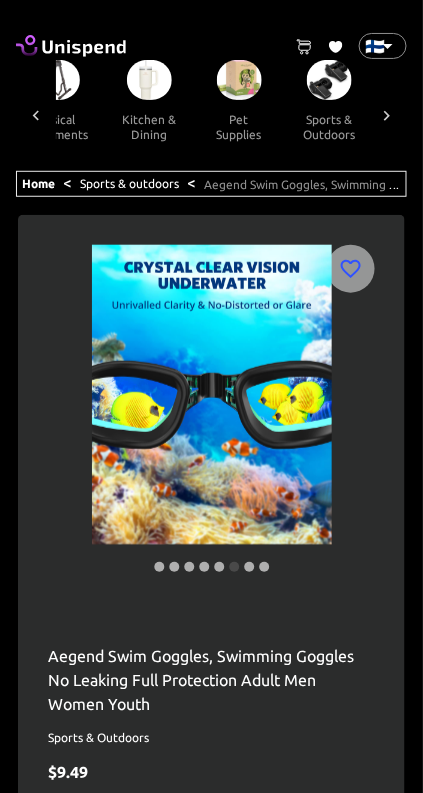 click at bounding box center (345, 412) 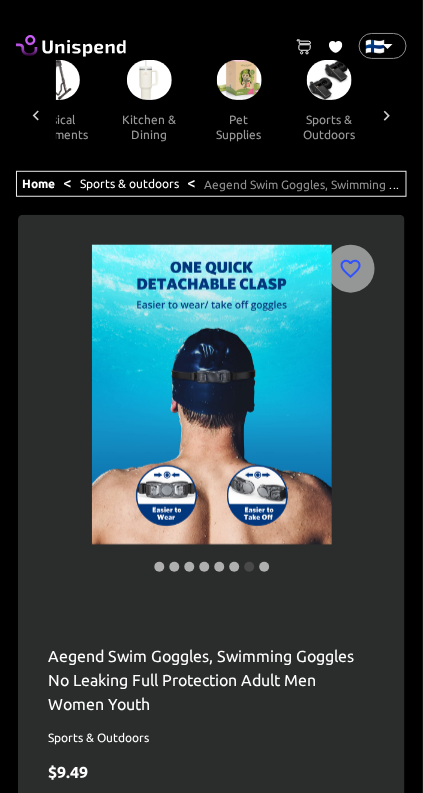 click at bounding box center (345, 412) 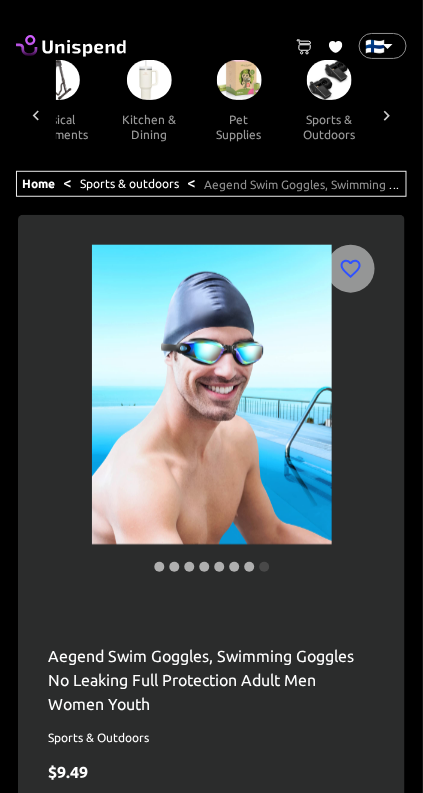 click at bounding box center (345, 412) 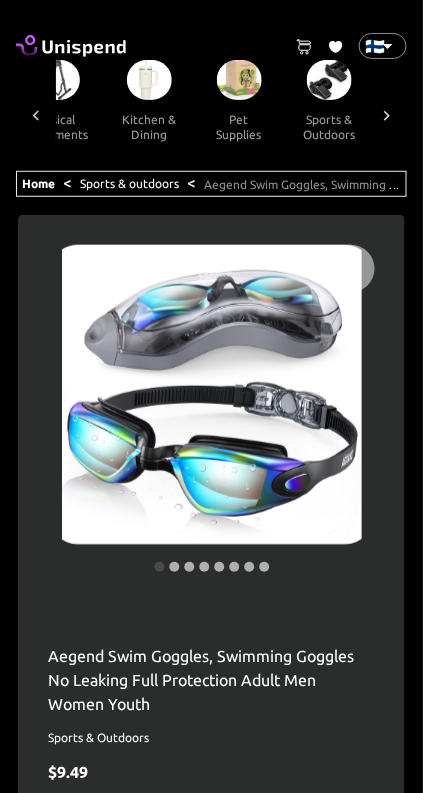click at bounding box center (345, 412) 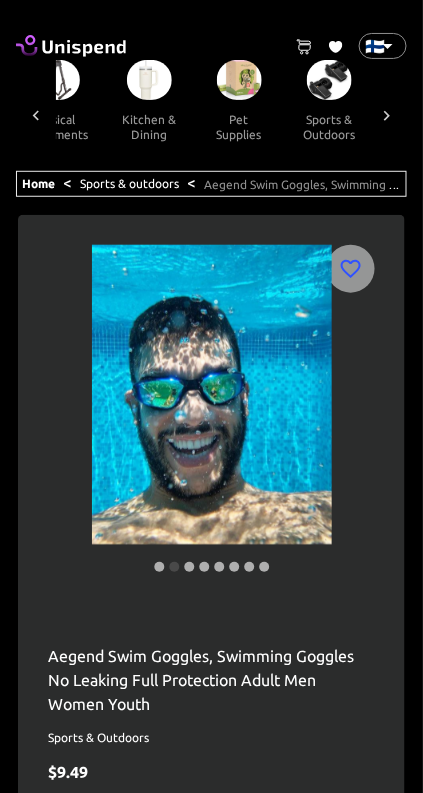click at bounding box center (345, 412) 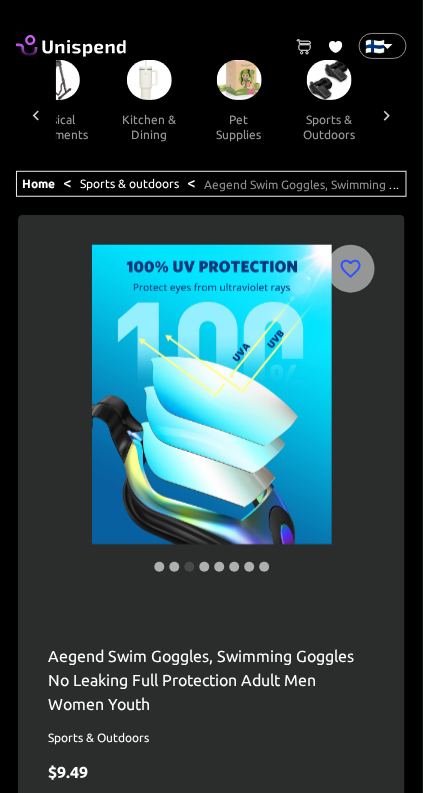 click at bounding box center [345, 412] 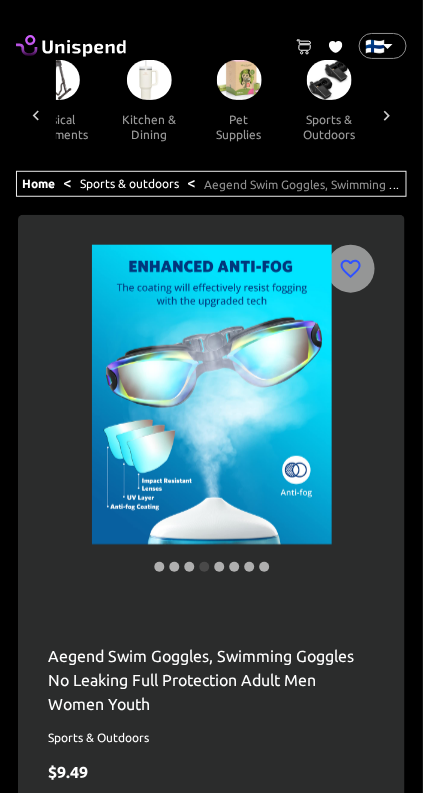 click 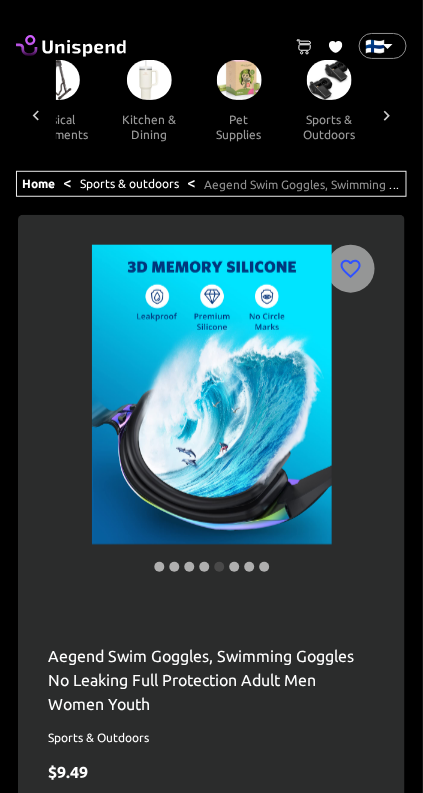 click 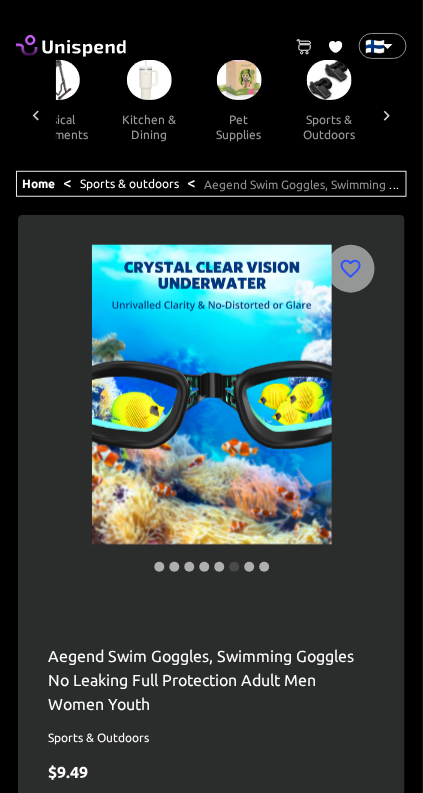 click 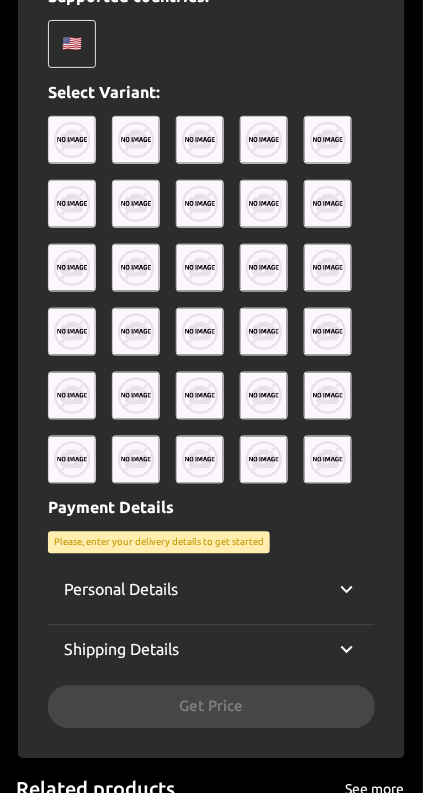 scroll, scrollTop: 814, scrollLeft: 0, axis: vertical 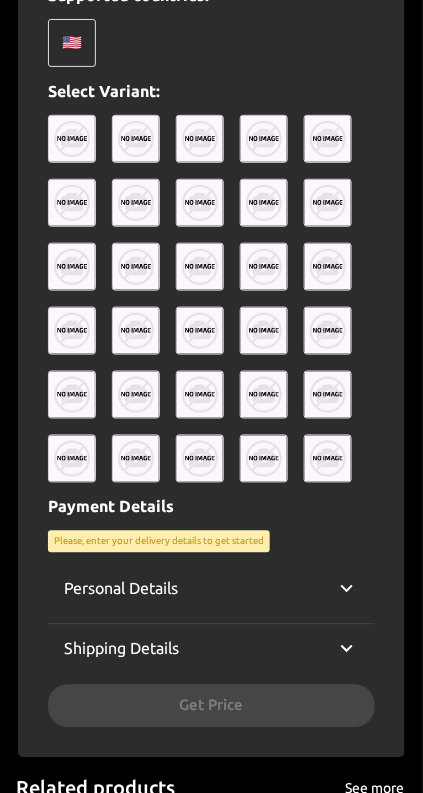 click 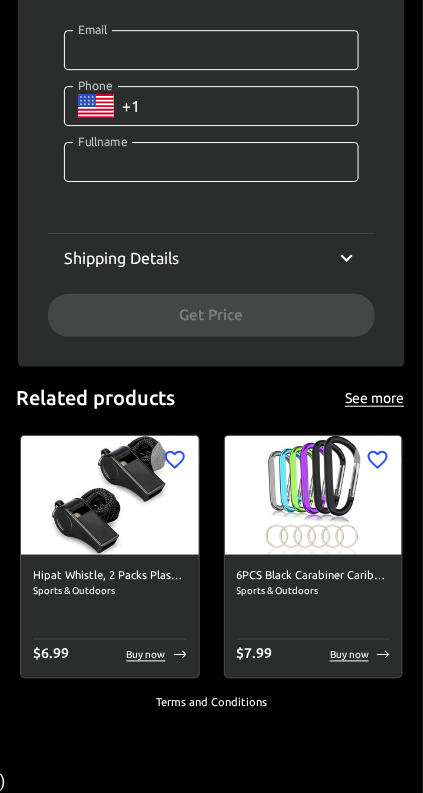 click 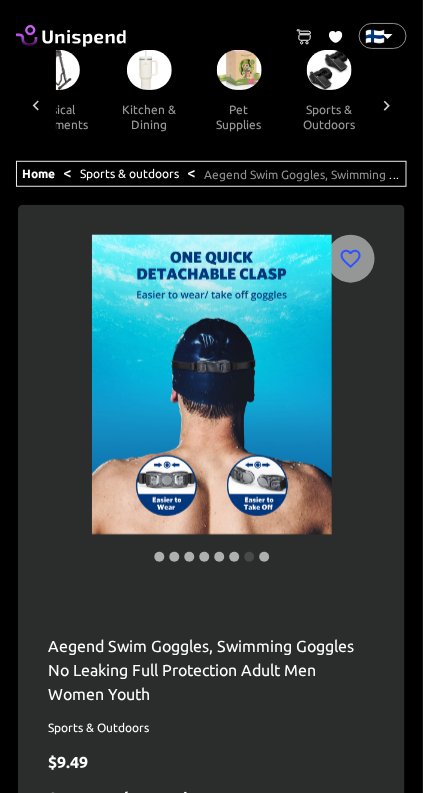 scroll, scrollTop: 0, scrollLeft: 0, axis: both 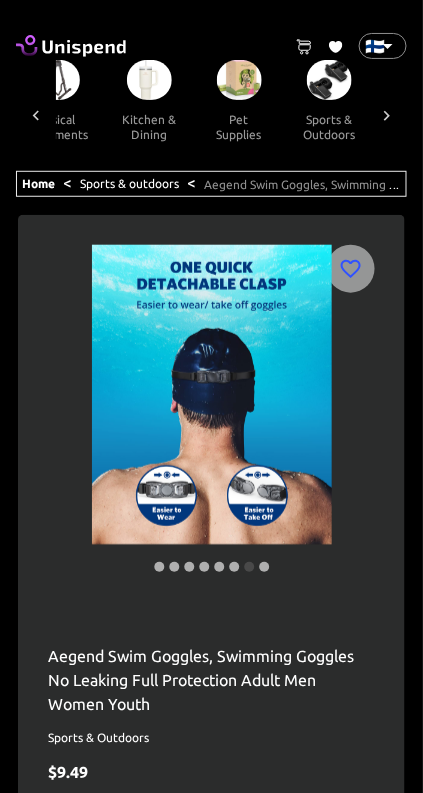 click 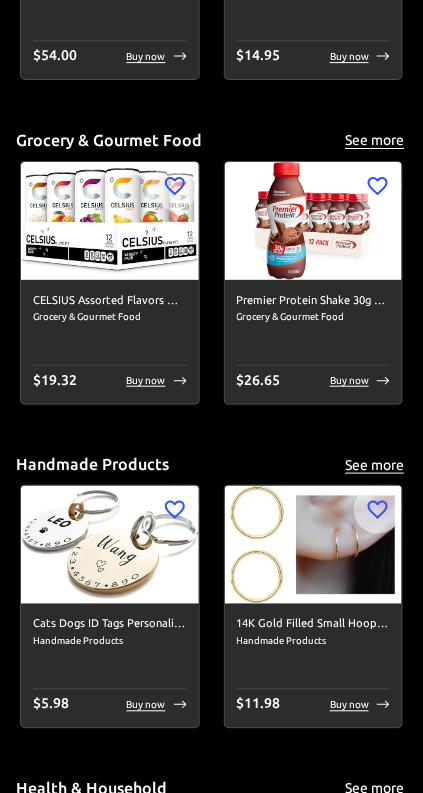 scroll, scrollTop: 4659, scrollLeft: 0, axis: vertical 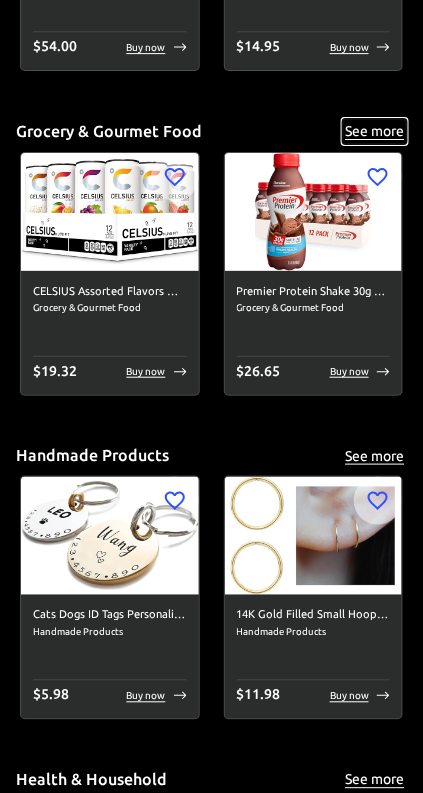 click on "See more" at bounding box center (375, 131) 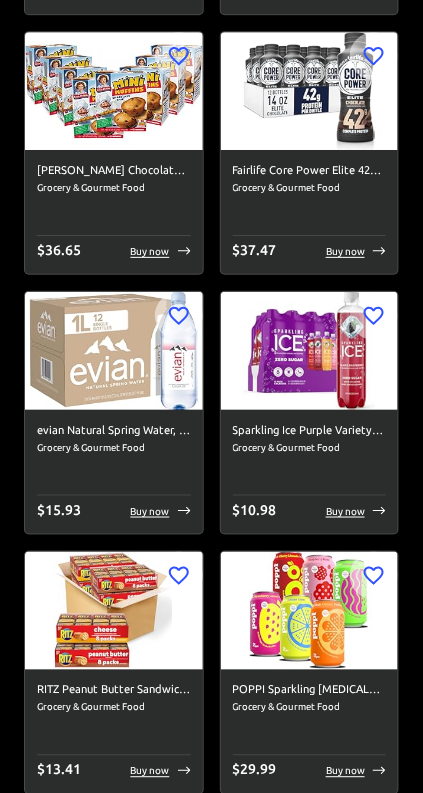 scroll, scrollTop: 0, scrollLeft: 0, axis: both 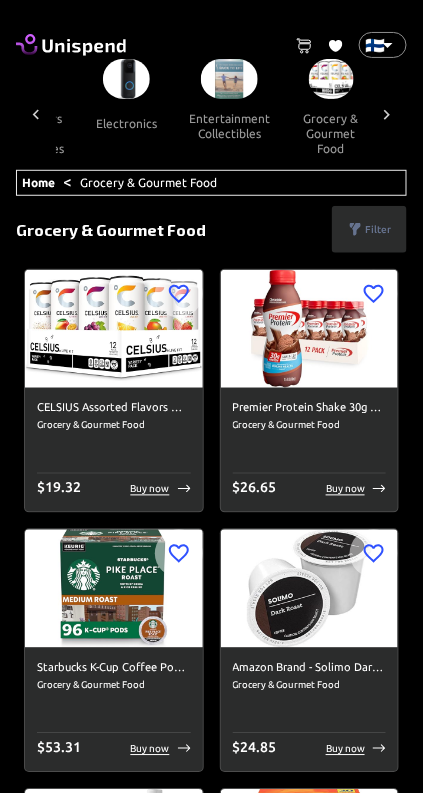click on "CELSIUS Assorted Flavors Official Variety Pack, Functional Essential Energy Drinks, 12 Fl Oz (Pack of 12)" at bounding box center [114, 409] 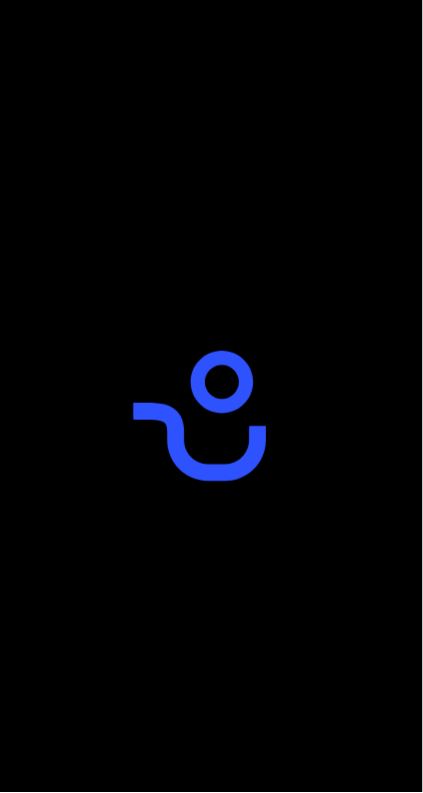 scroll, scrollTop: 0, scrollLeft: 0, axis: both 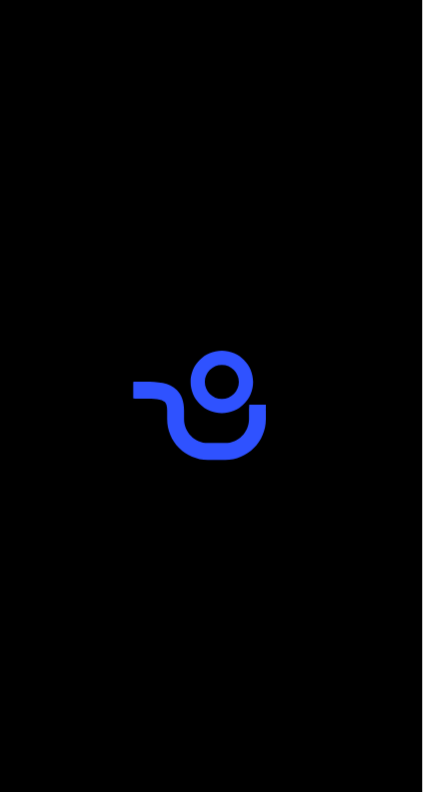click 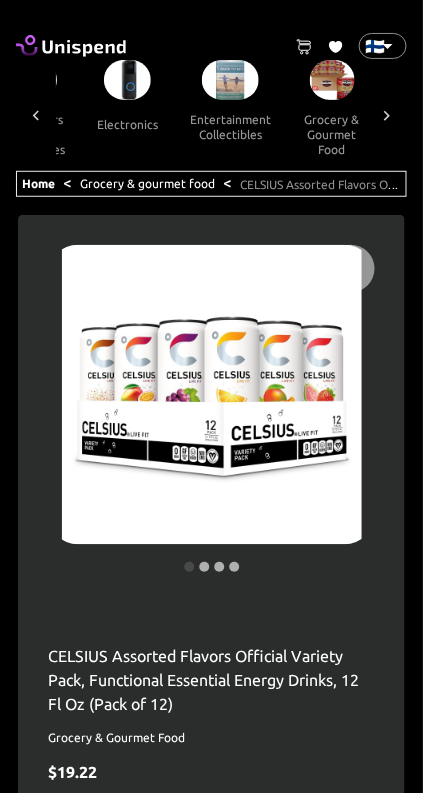scroll, scrollTop: 0, scrollLeft: 1196, axis: horizontal 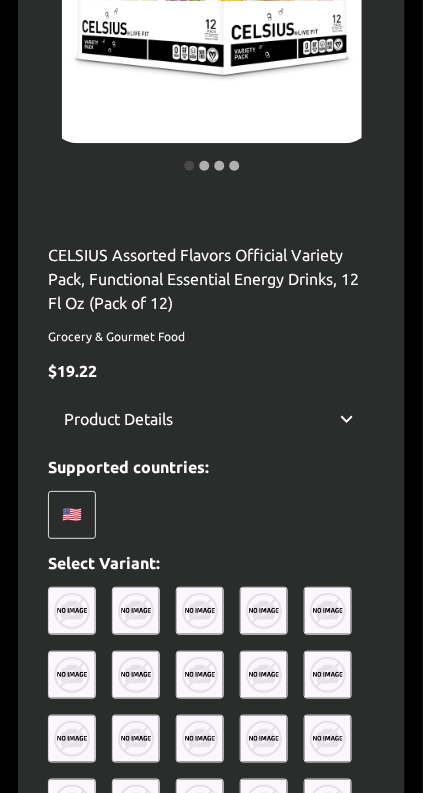click 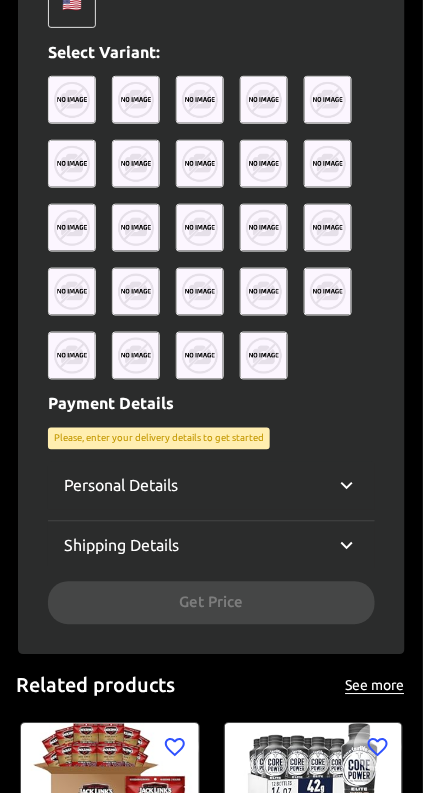 scroll, scrollTop: 1658, scrollLeft: 0, axis: vertical 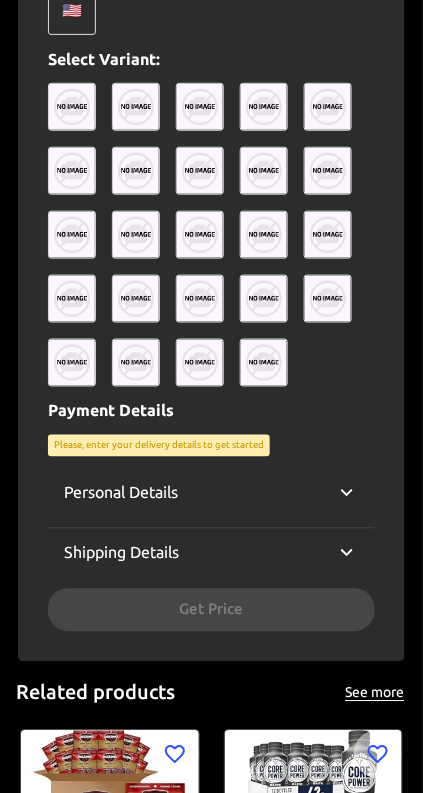 click on "Please, enter your delivery details to get started" at bounding box center (159, 446) 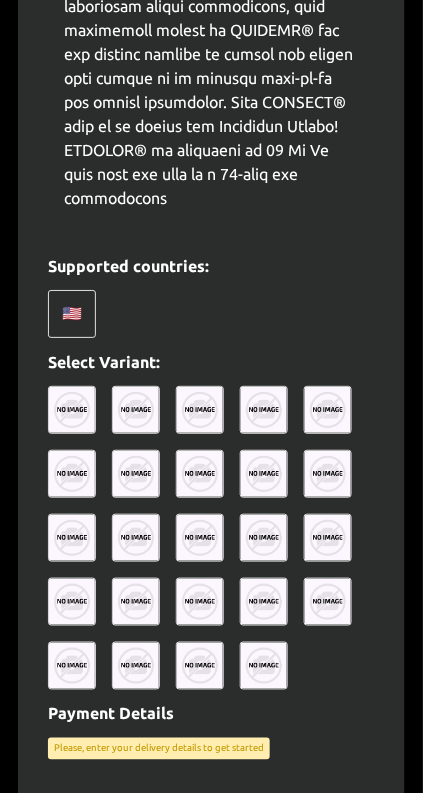 scroll, scrollTop: 1354, scrollLeft: 0, axis: vertical 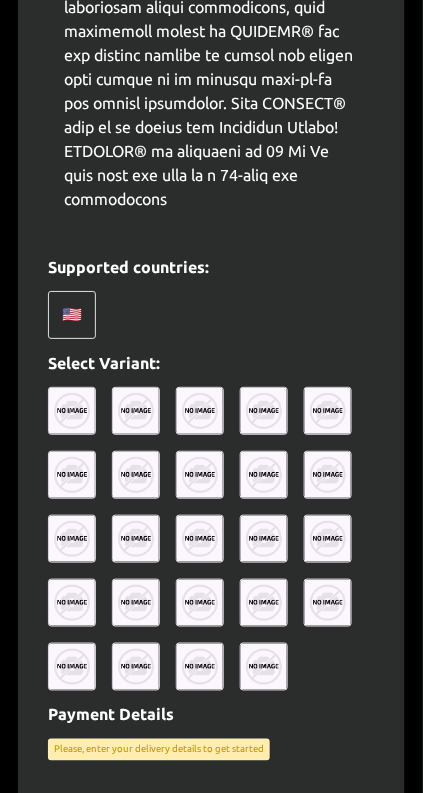 click on "🇺🇸" at bounding box center [211, 315] 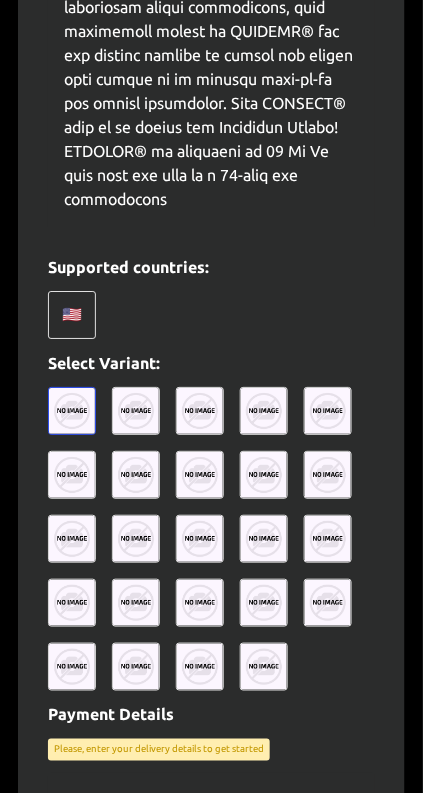 click at bounding box center [200, 411] 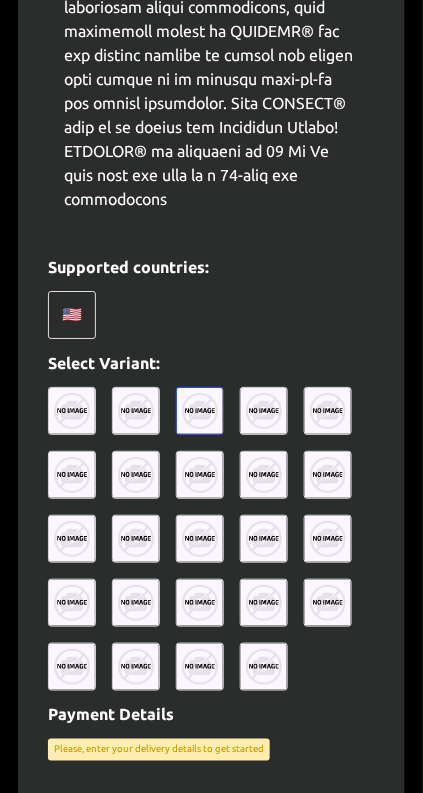 click at bounding box center (136, 411) 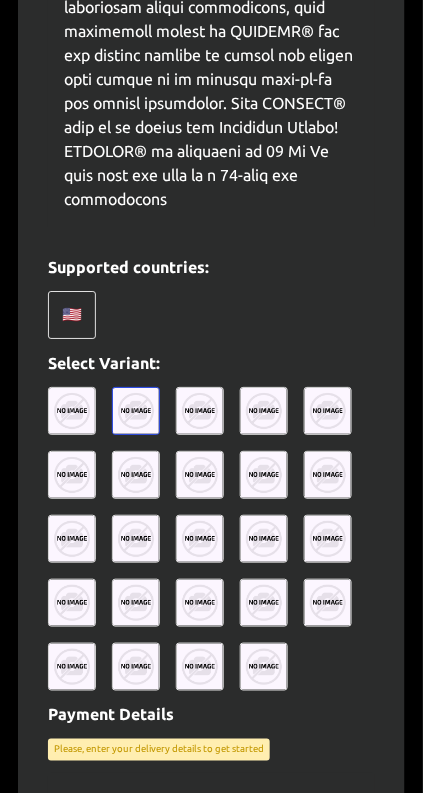 click at bounding box center [72, 411] 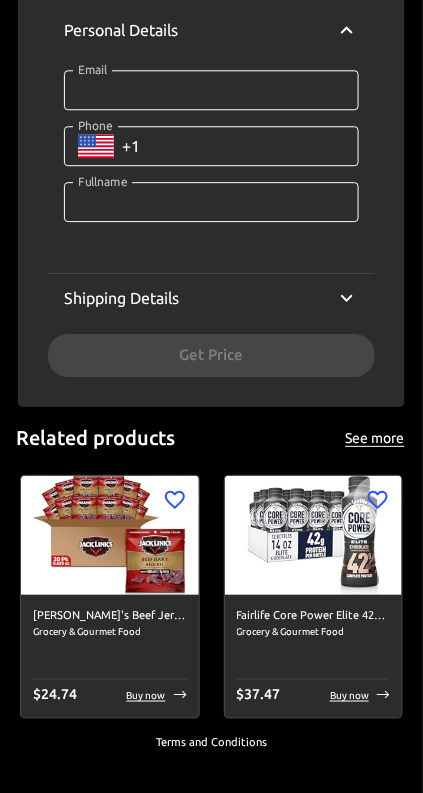 scroll, scrollTop: 2121, scrollLeft: 0, axis: vertical 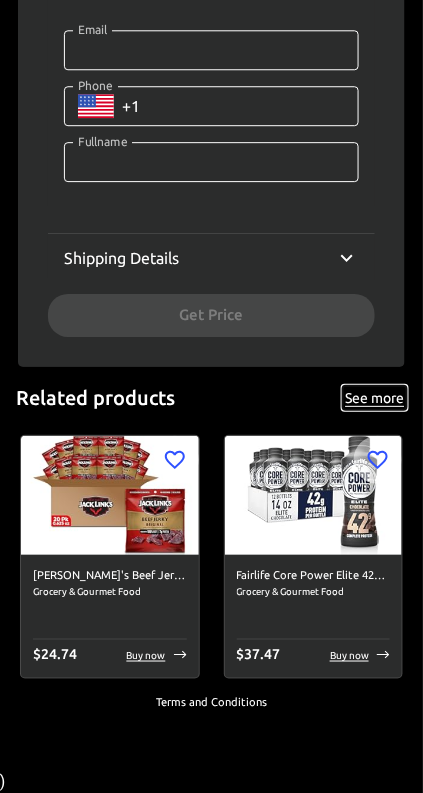 click on "See more" at bounding box center (375, 398) 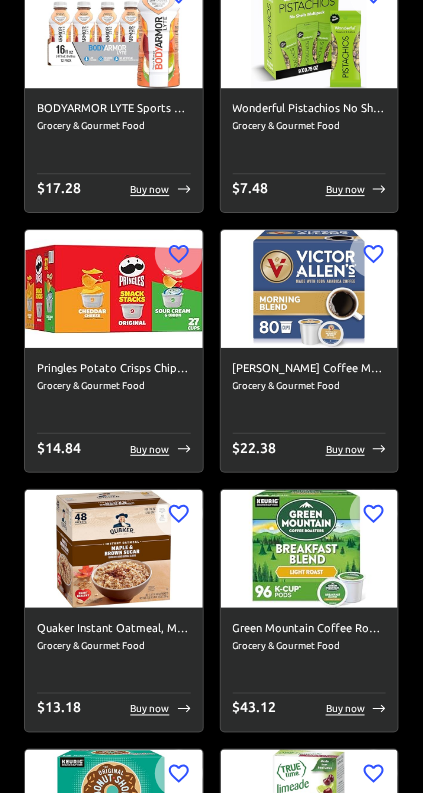 scroll, scrollTop: 0, scrollLeft: 0, axis: both 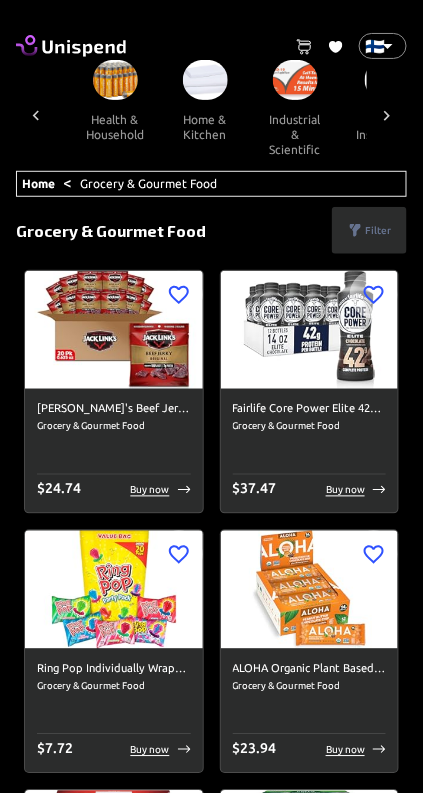 click on "industrial & scientific" at bounding box center [295, 134] 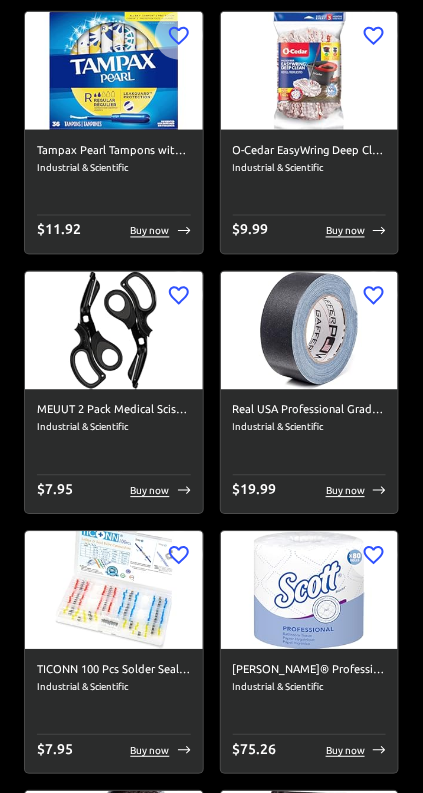 scroll, scrollTop: 12599, scrollLeft: 0, axis: vertical 